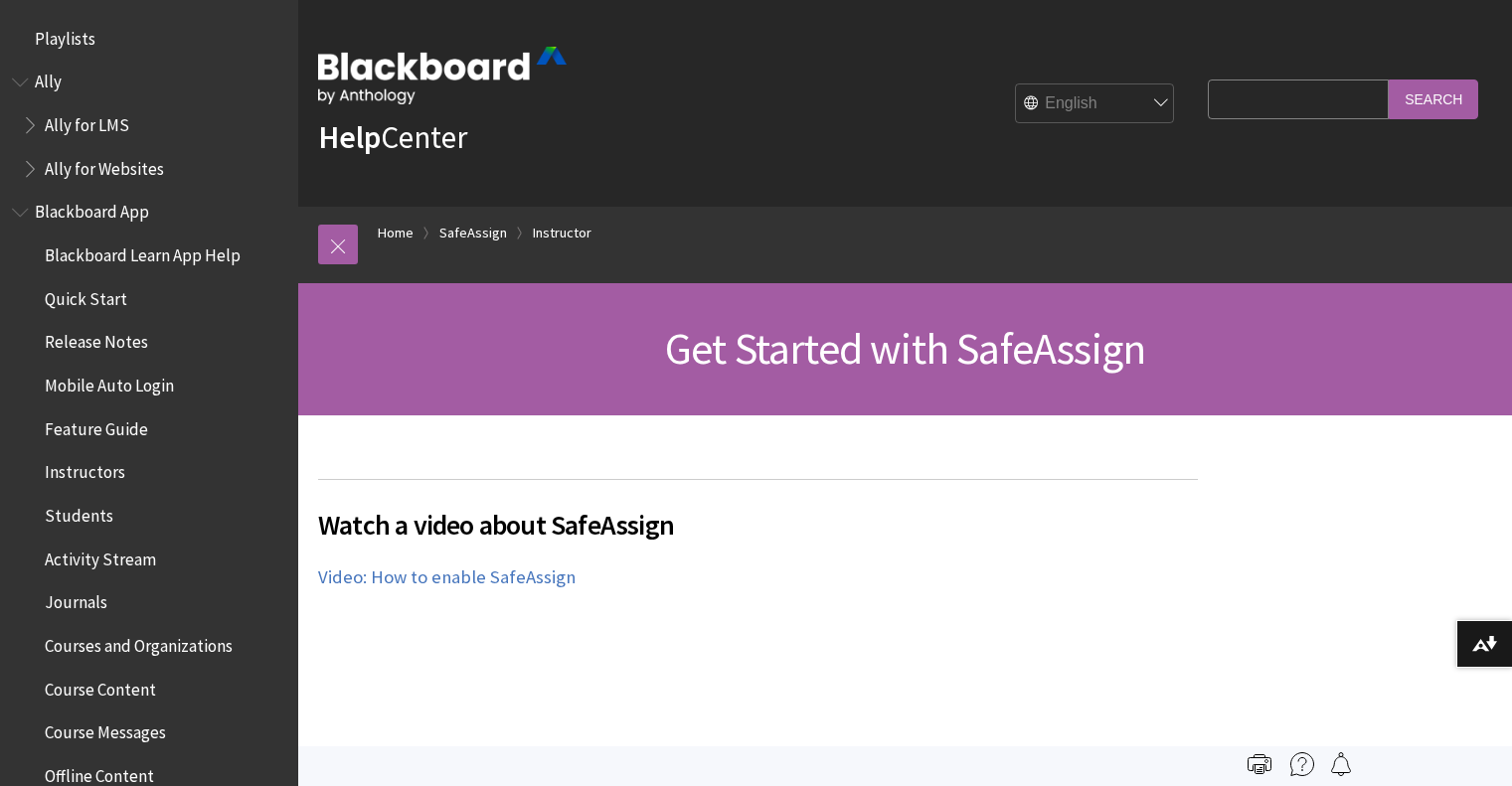 scroll, scrollTop: 397, scrollLeft: 0, axis: vertical 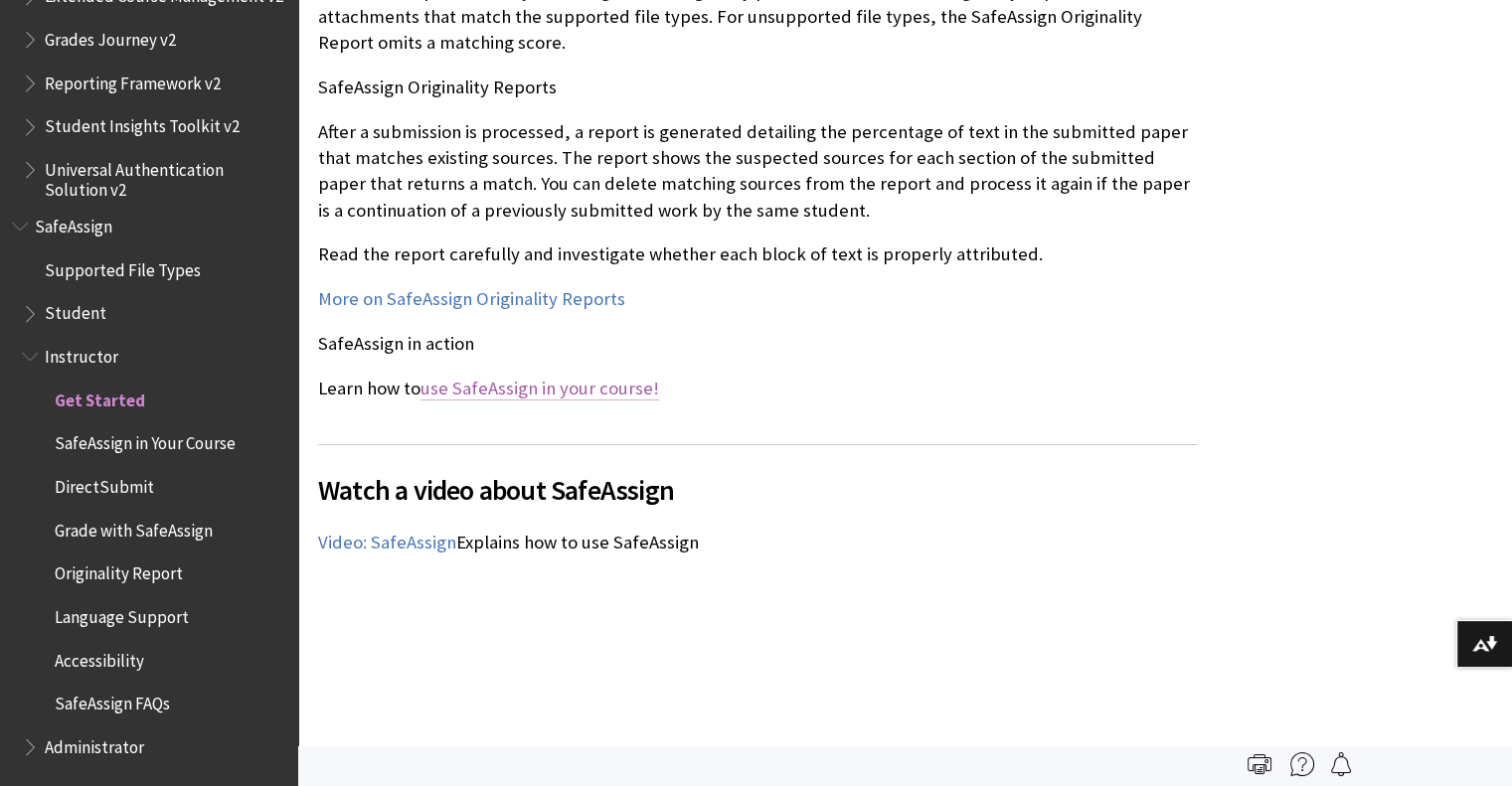 click on "use SafeAssign in your course!" at bounding box center (540, 389) 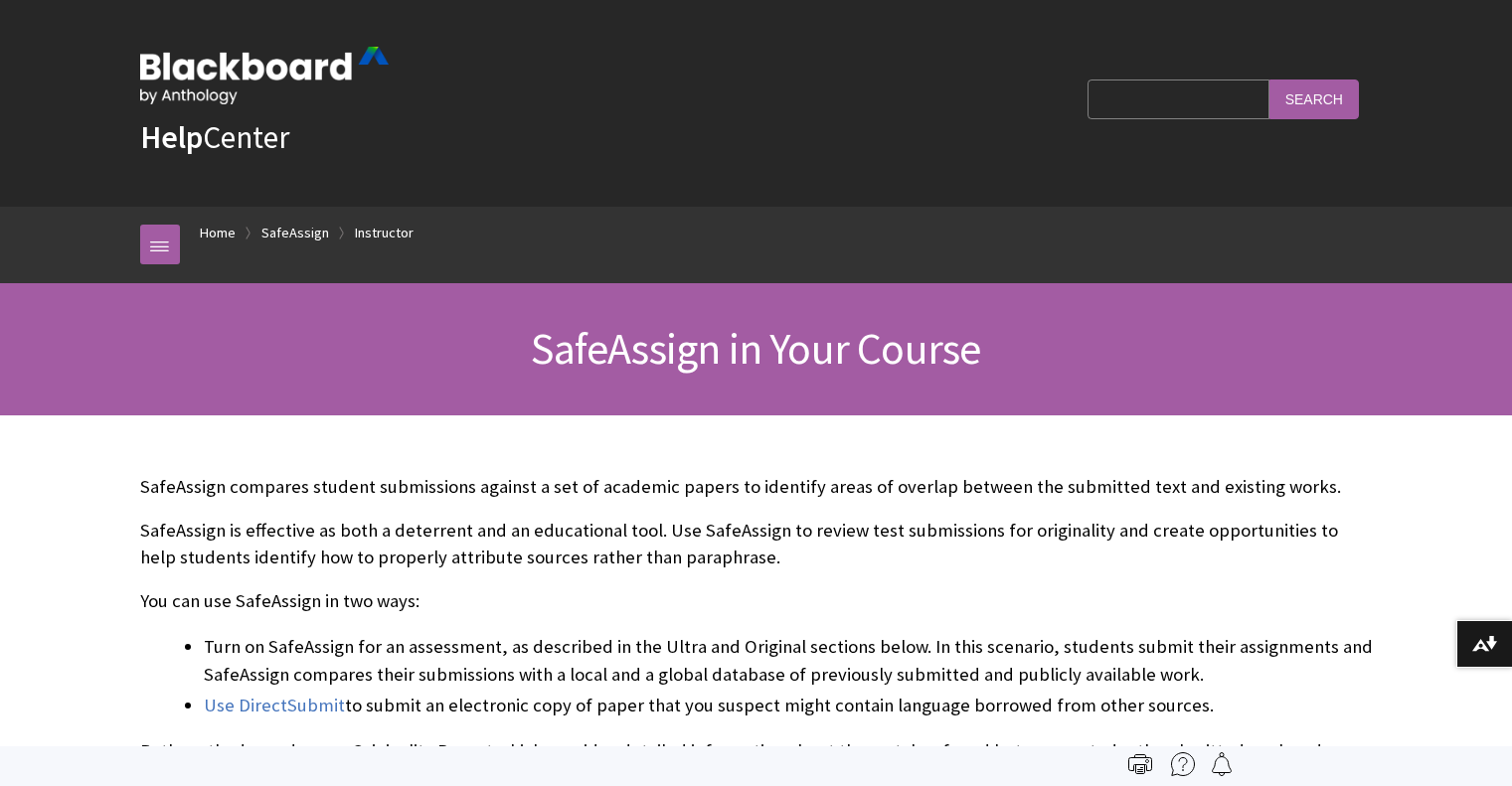 scroll, scrollTop: 397, scrollLeft: 0, axis: vertical 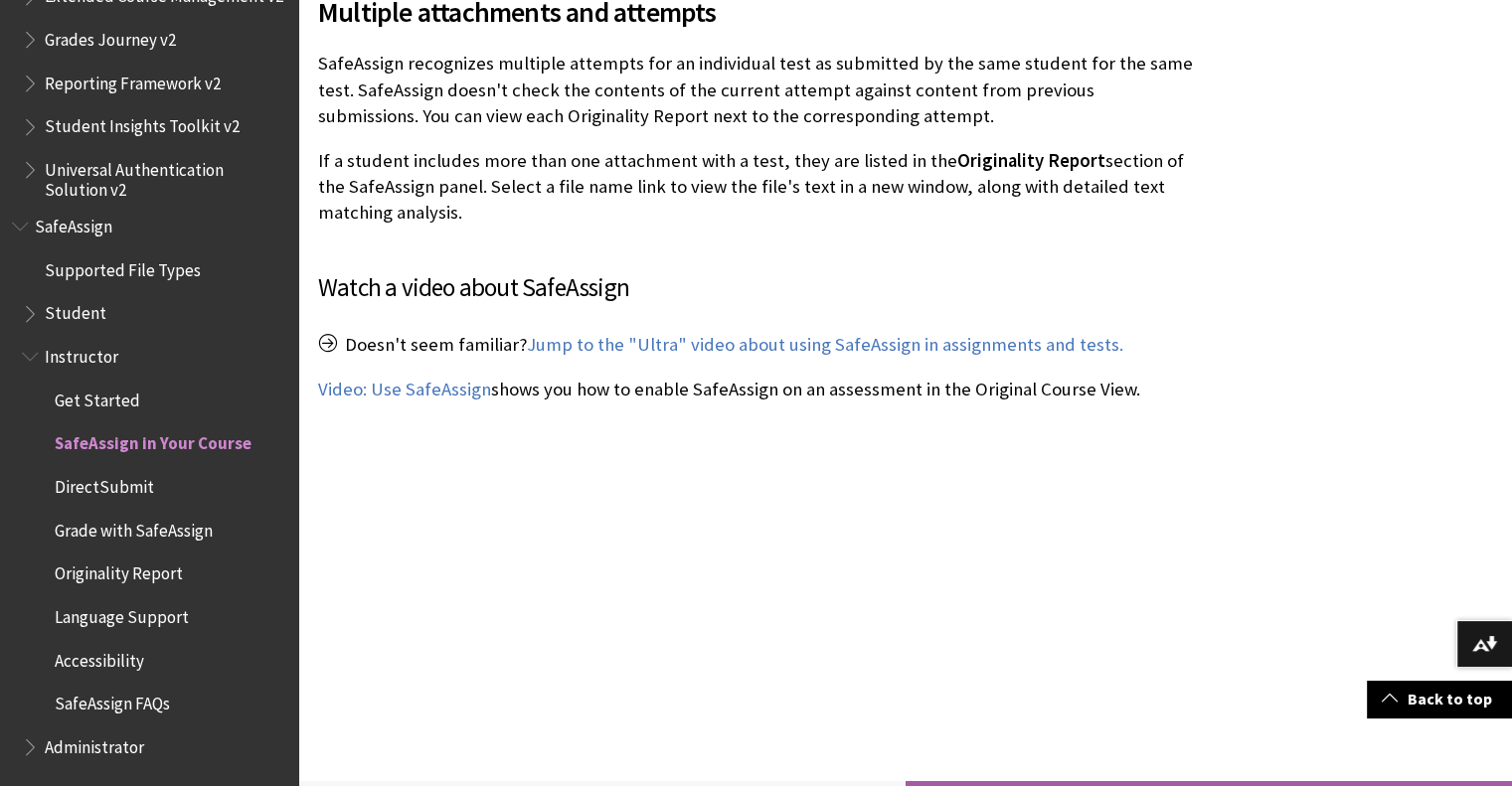 click on "Student" at bounding box center (76, 310) 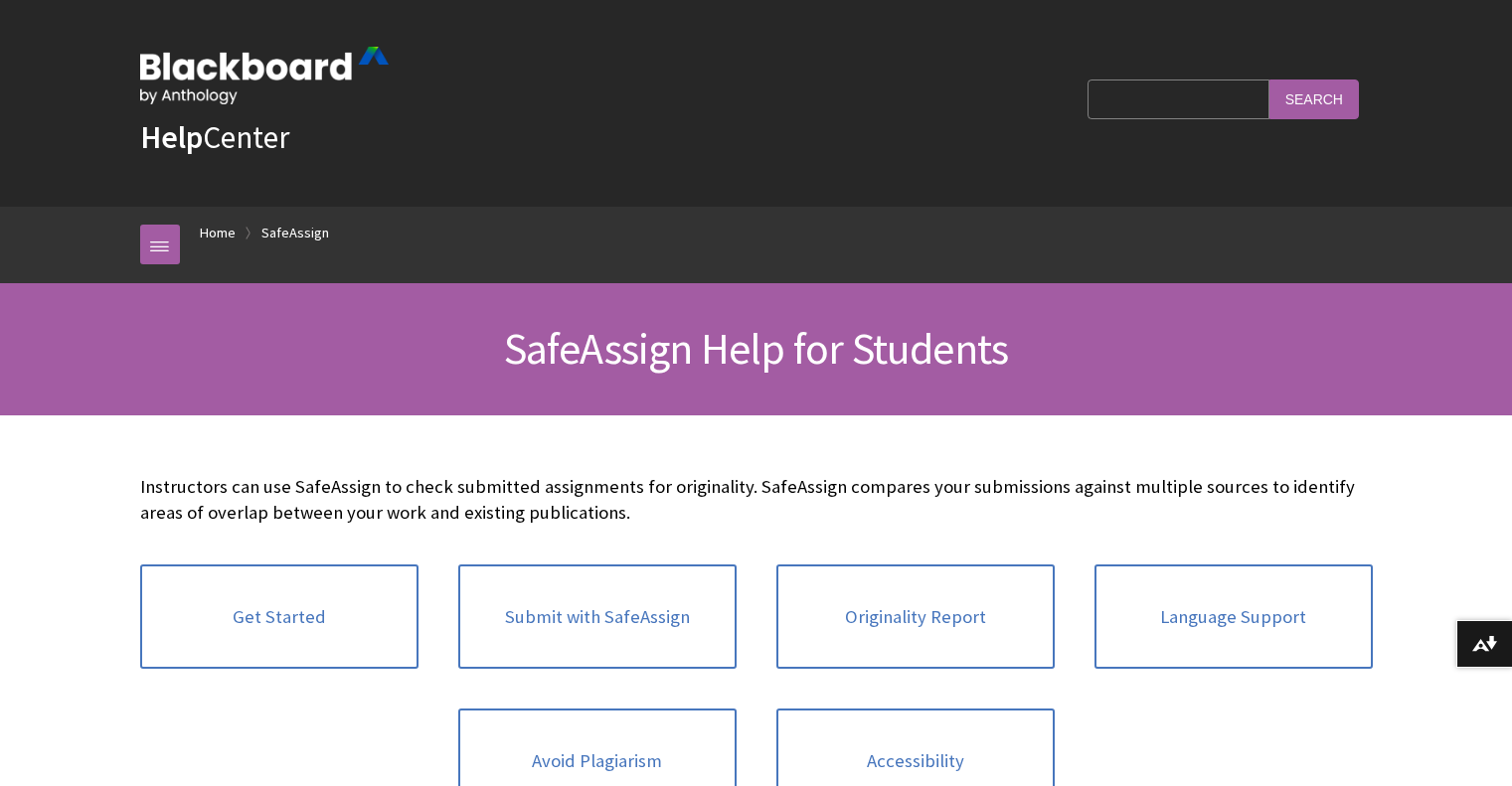 scroll, scrollTop: 0, scrollLeft: 0, axis: both 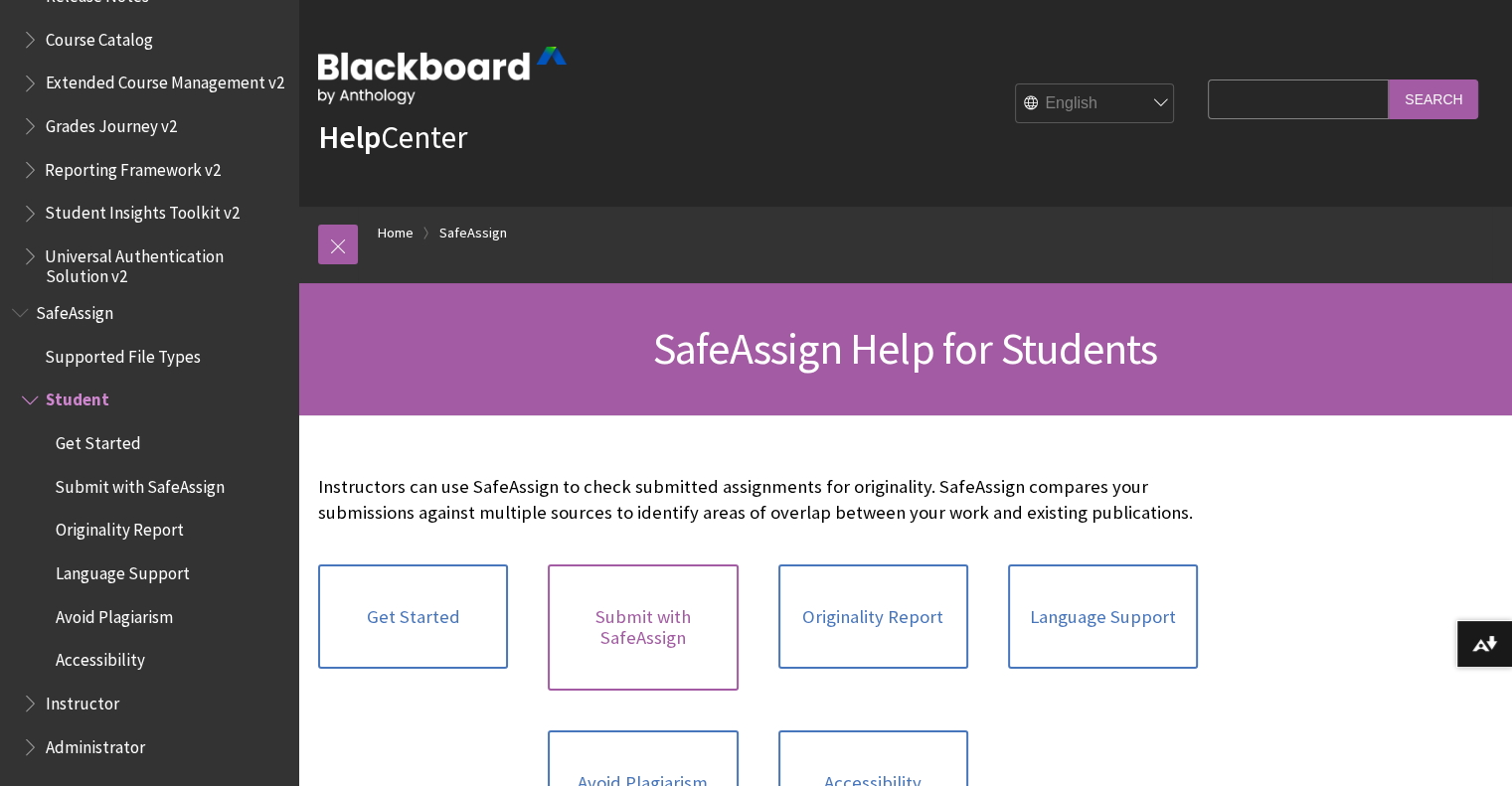click on "Submit with SafeAssign" at bounding box center [642, 627] 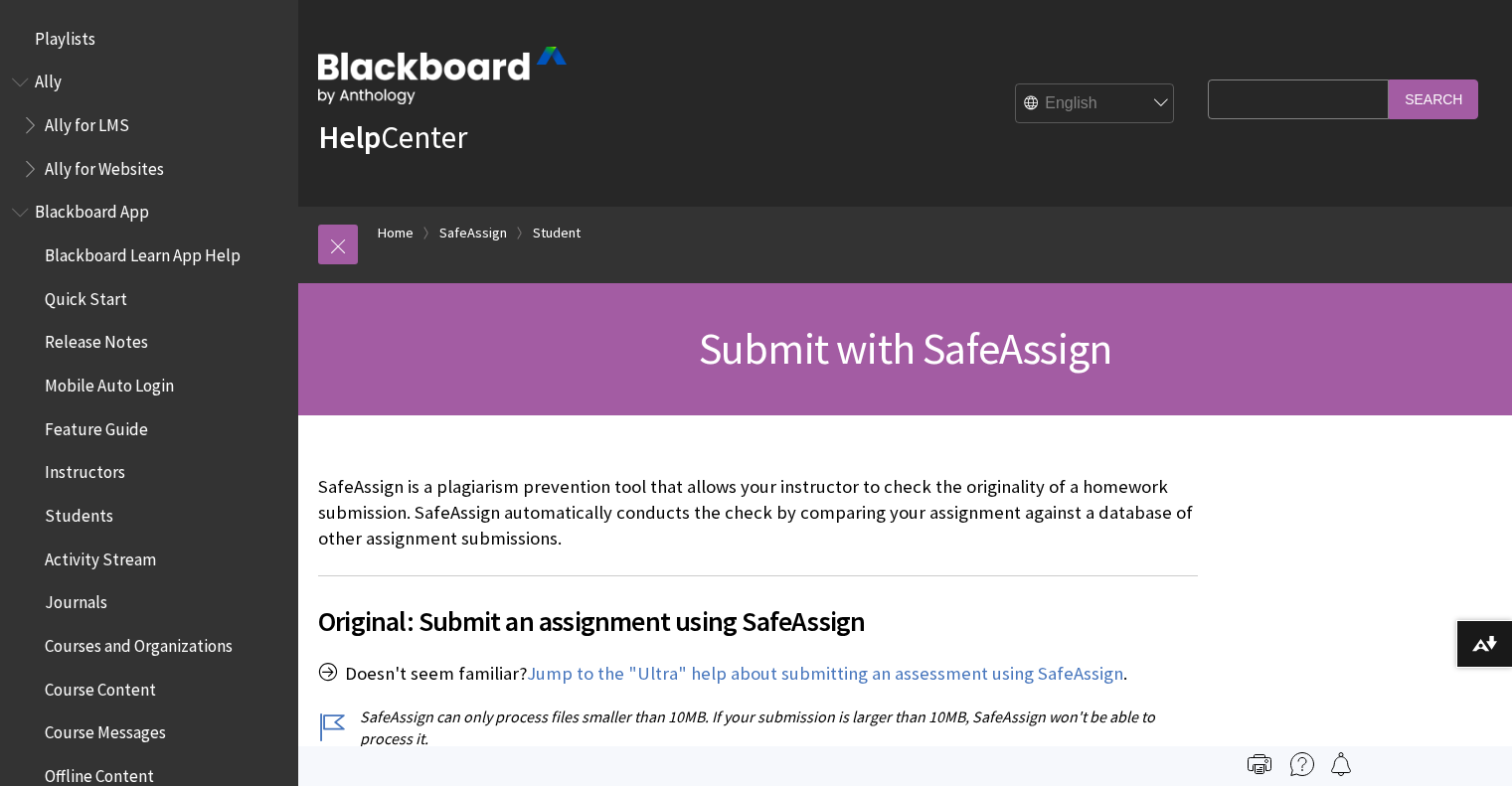 scroll, scrollTop: 0, scrollLeft: 0, axis: both 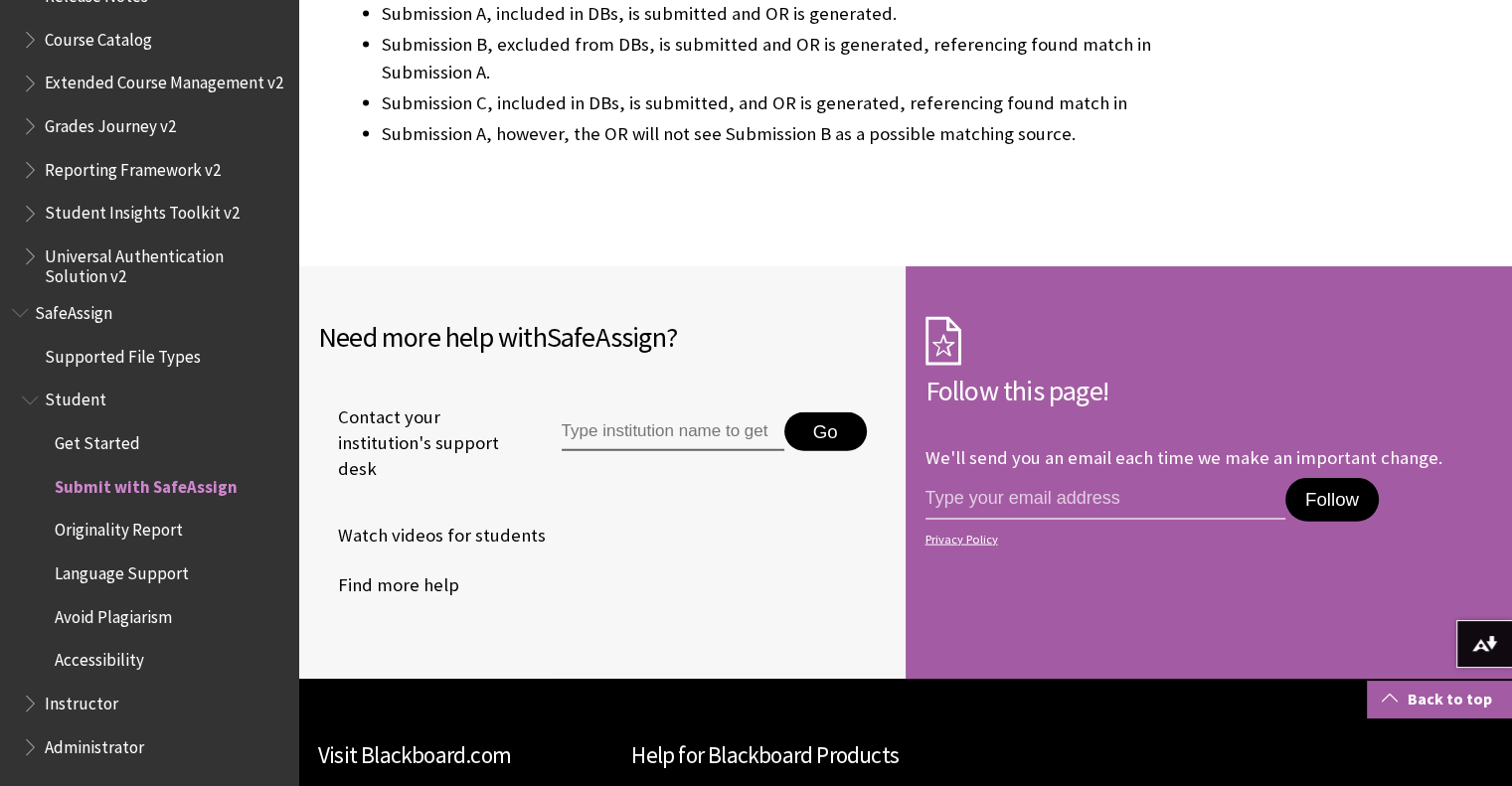 click on "Back to top" at bounding box center (1439, 699) 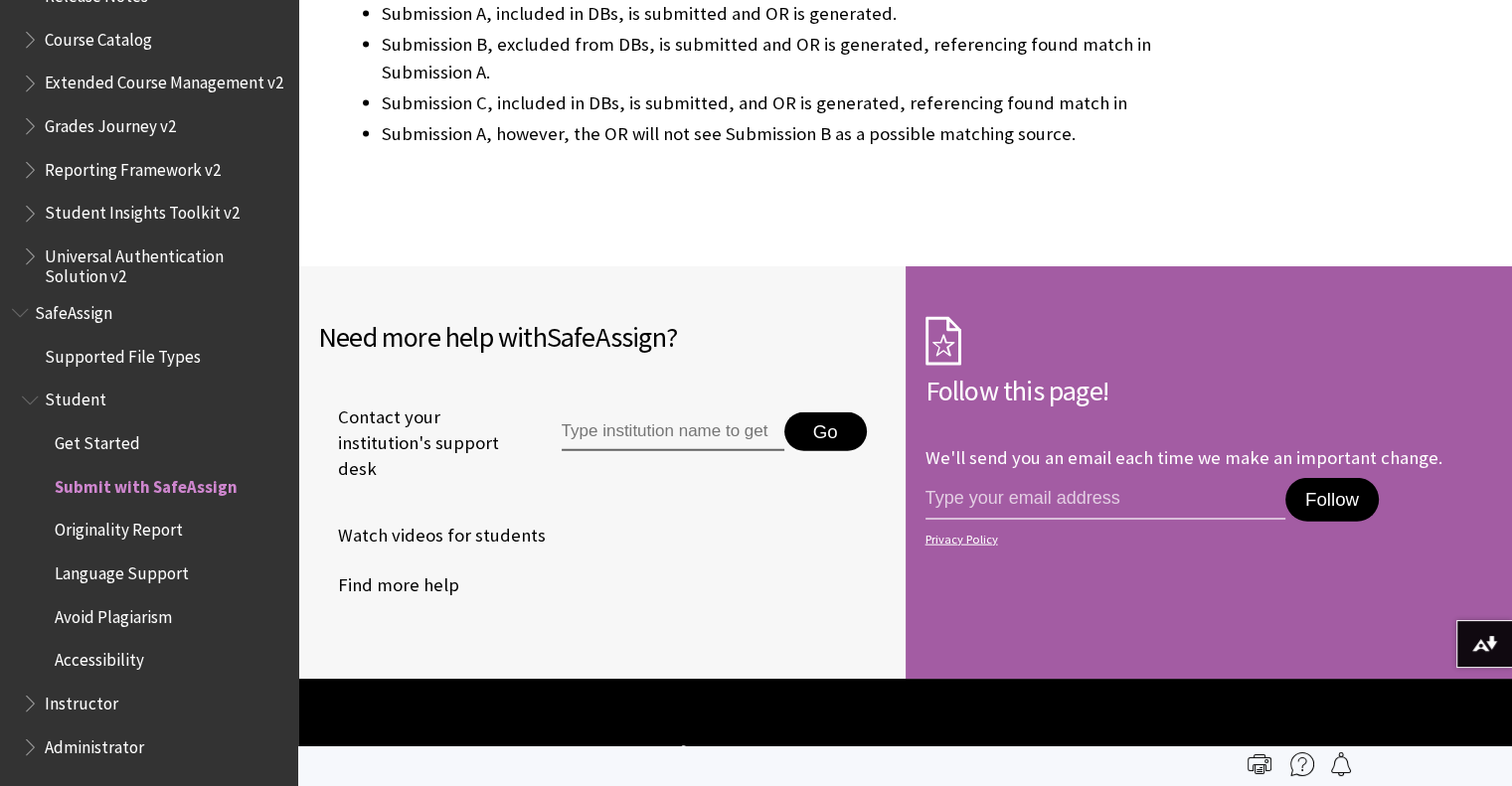 scroll, scrollTop: 0, scrollLeft: 0, axis: both 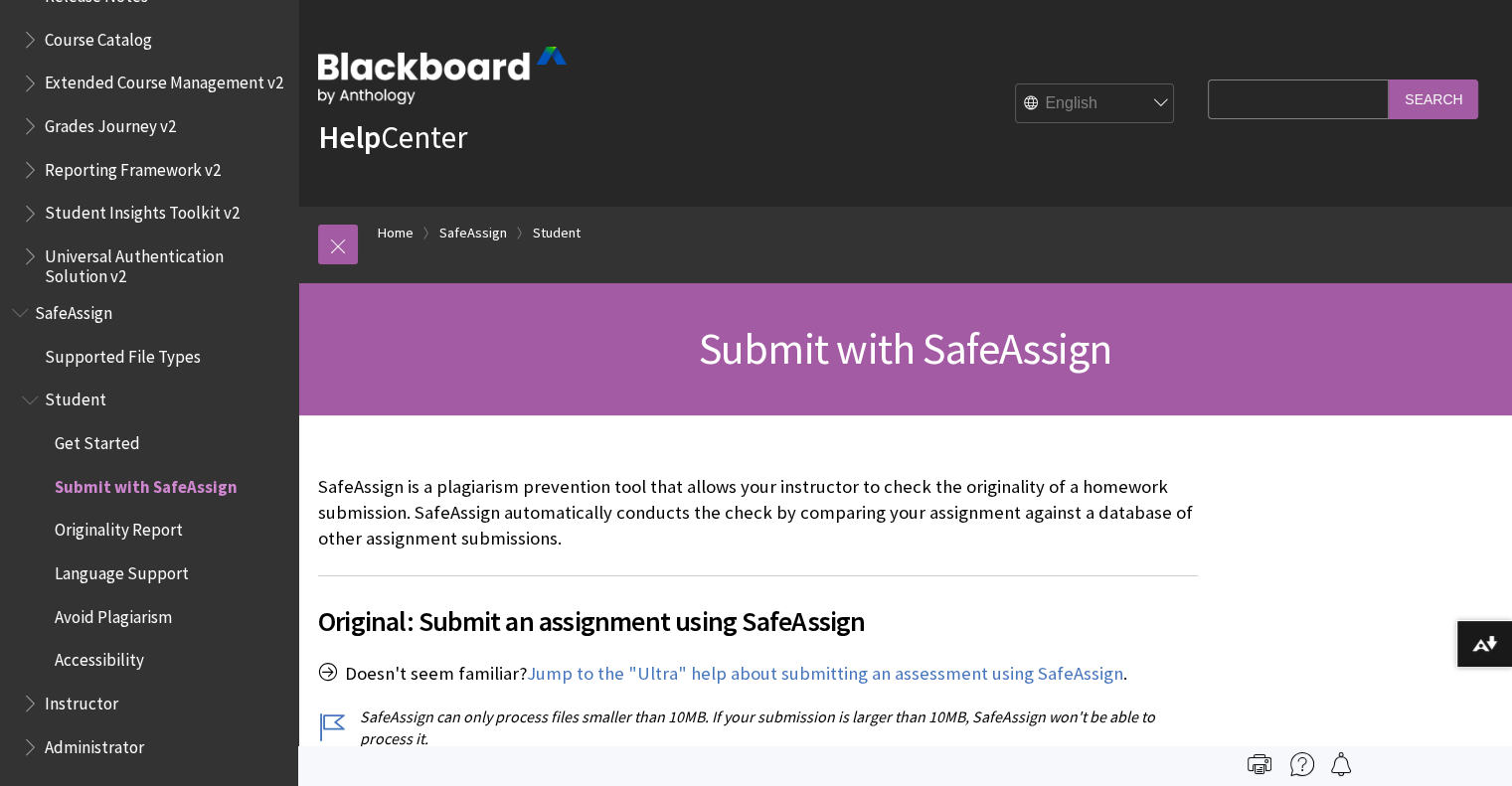 click on "Originality Report" at bounding box center [118, 527] 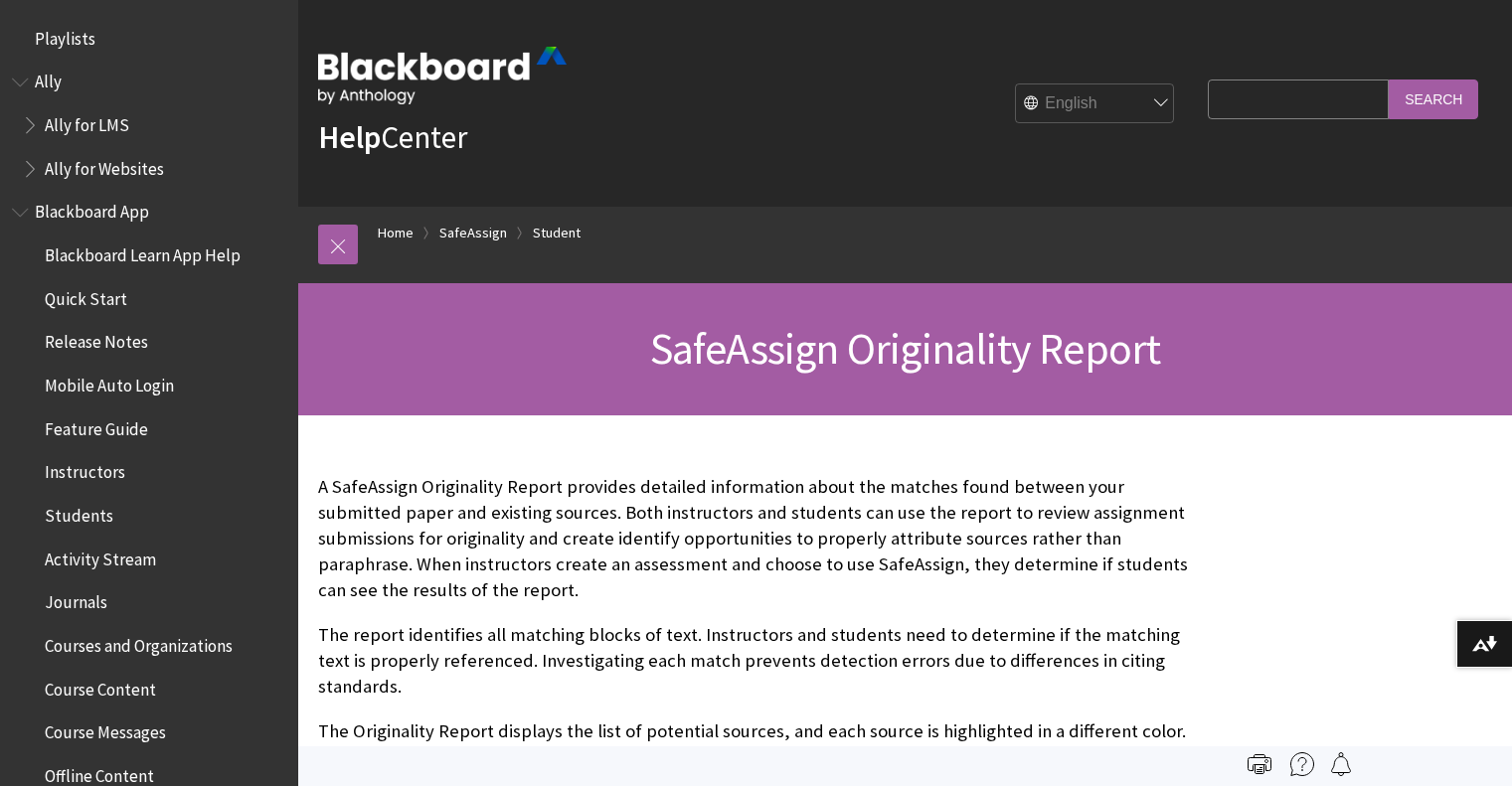 scroll, scrollTop: 636, scrollLeft: 0, axis: vertical 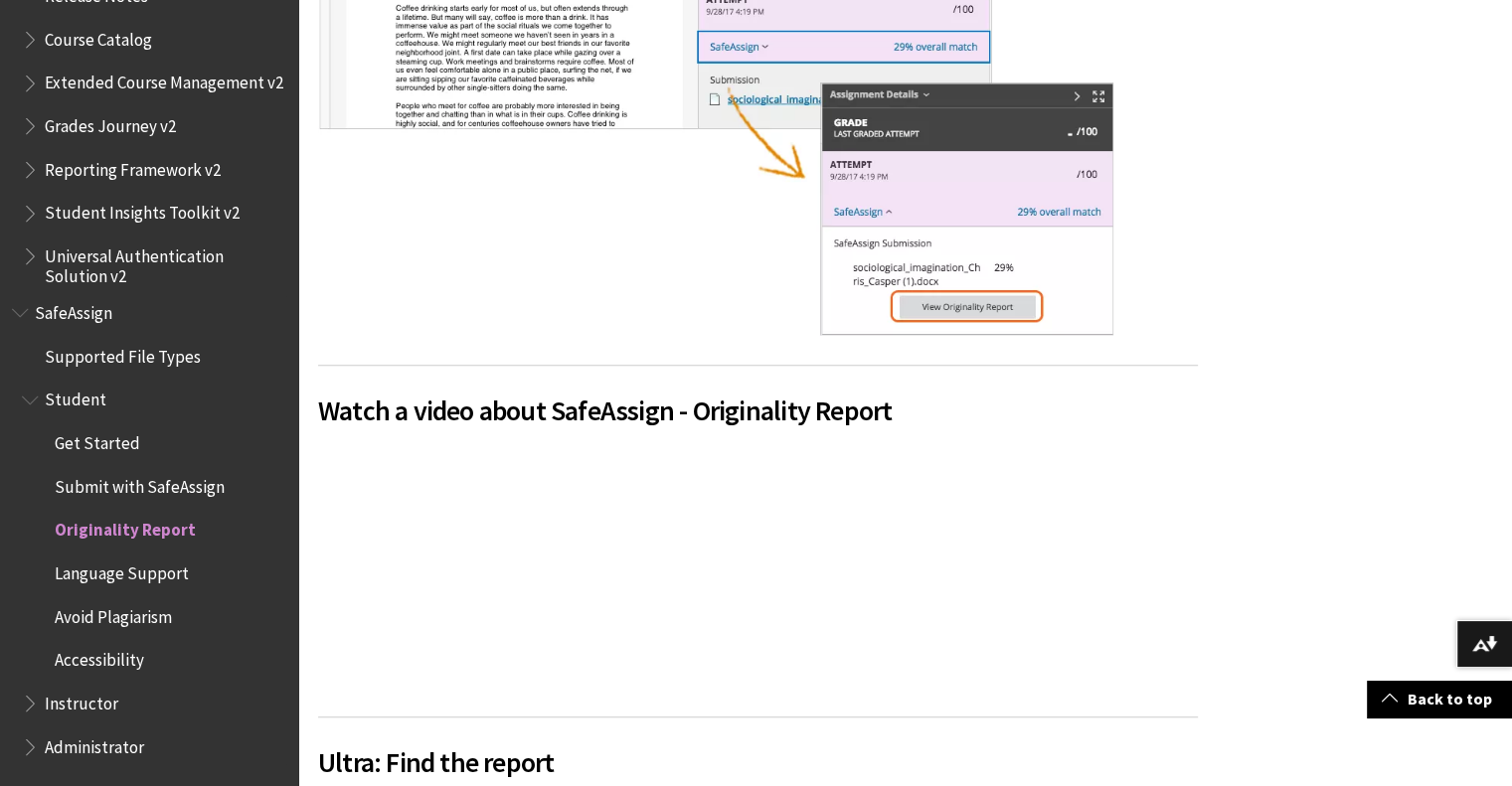 click on "Submit with SafeAssign" at bounding box center (139, 483) 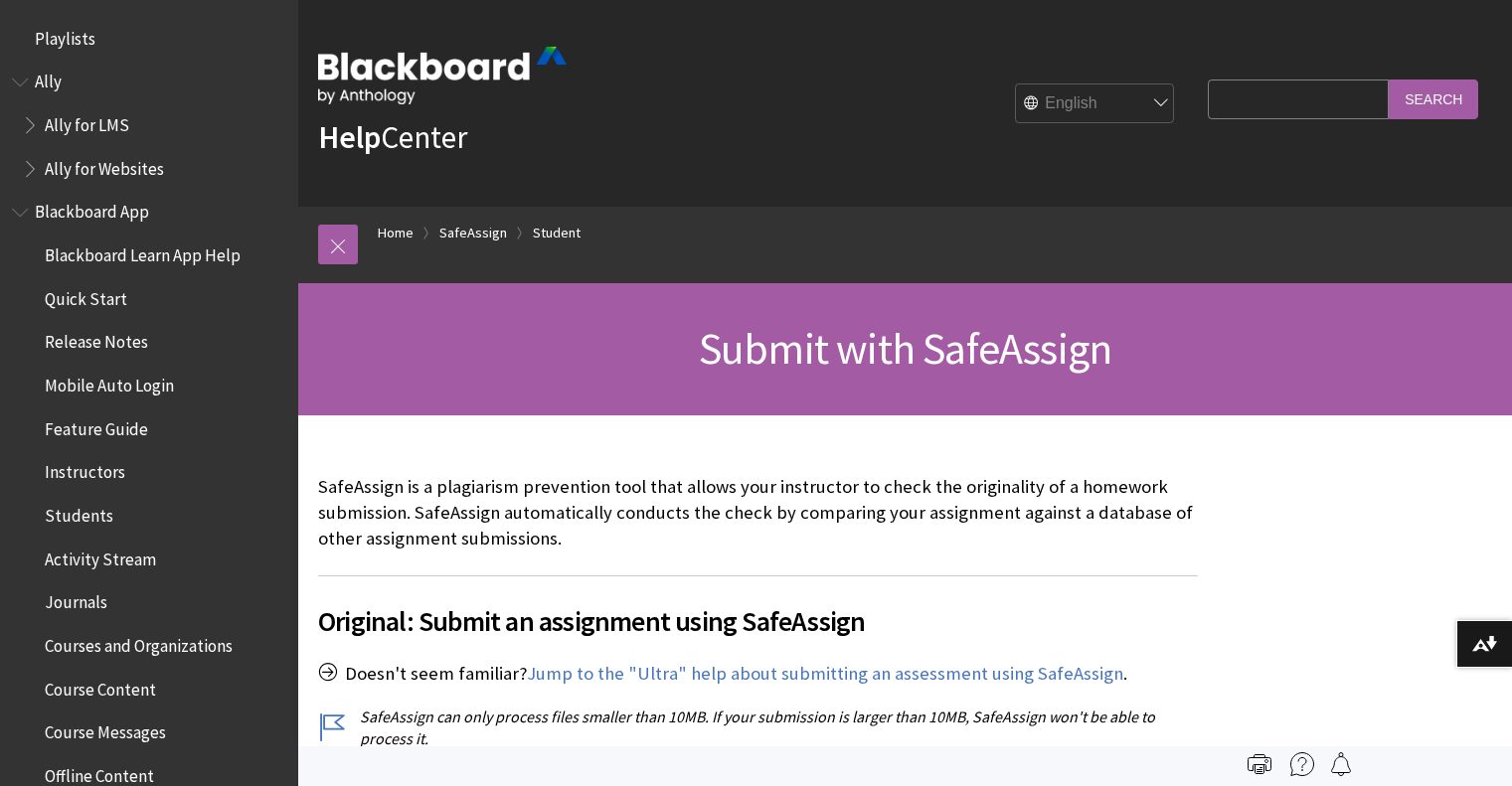 scroll, scrollTop: 0, scrollLeft: 0, axis: both 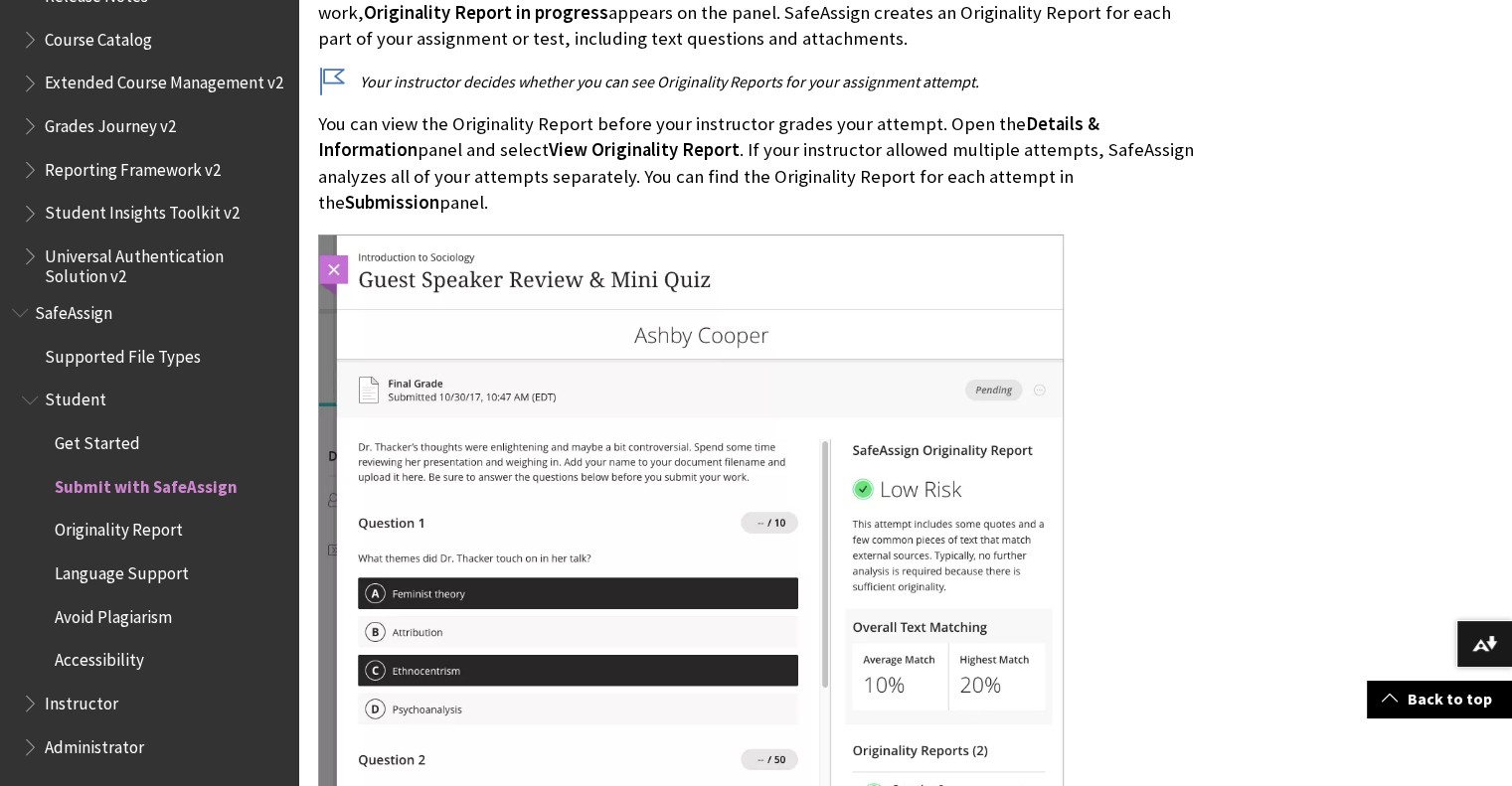 click on "Avoid Plagiarism" at bounding box center [113, 613] 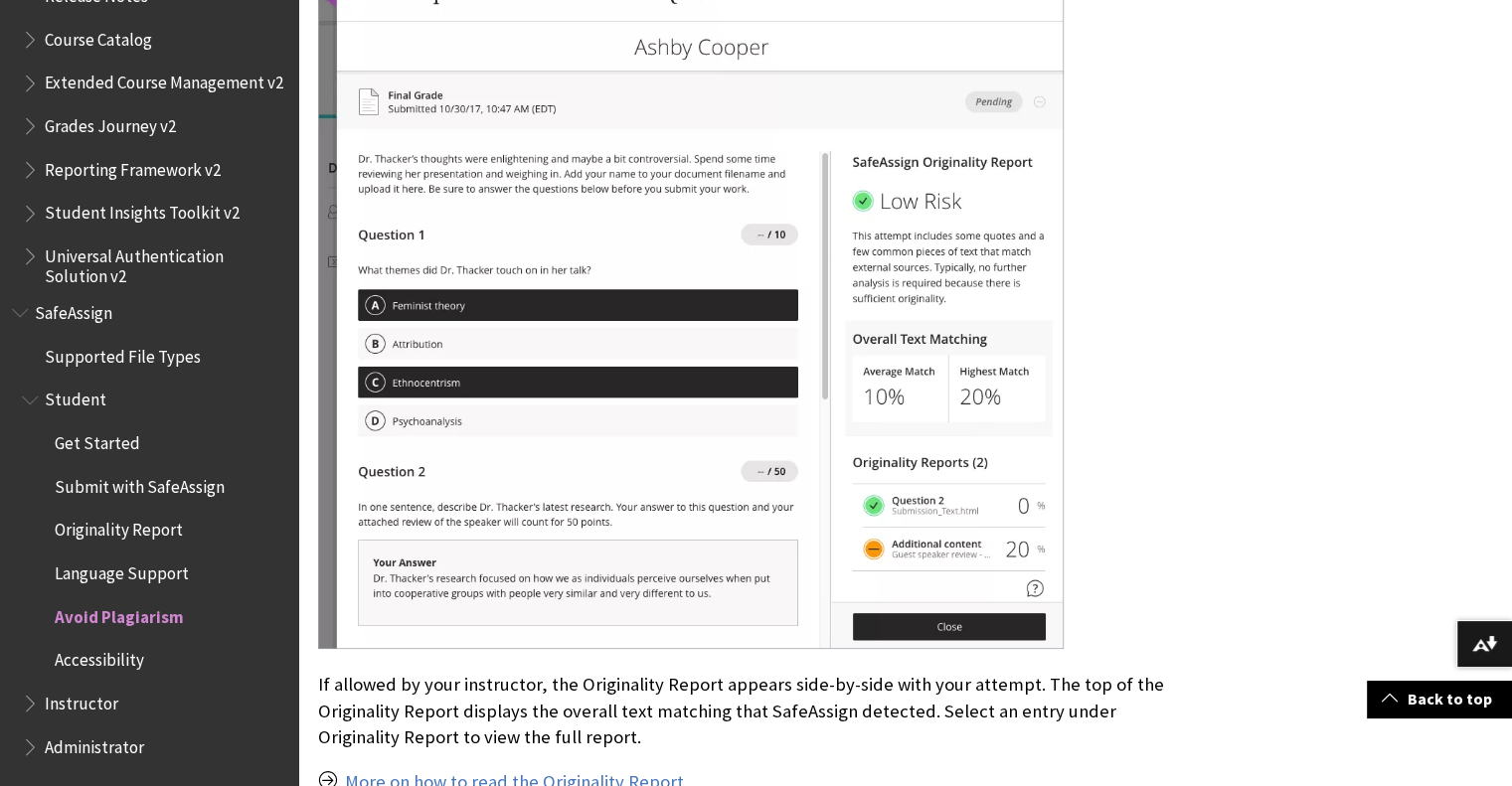 scroll, scrollTop: 3382, scrollLeft: 0, axis: vertical 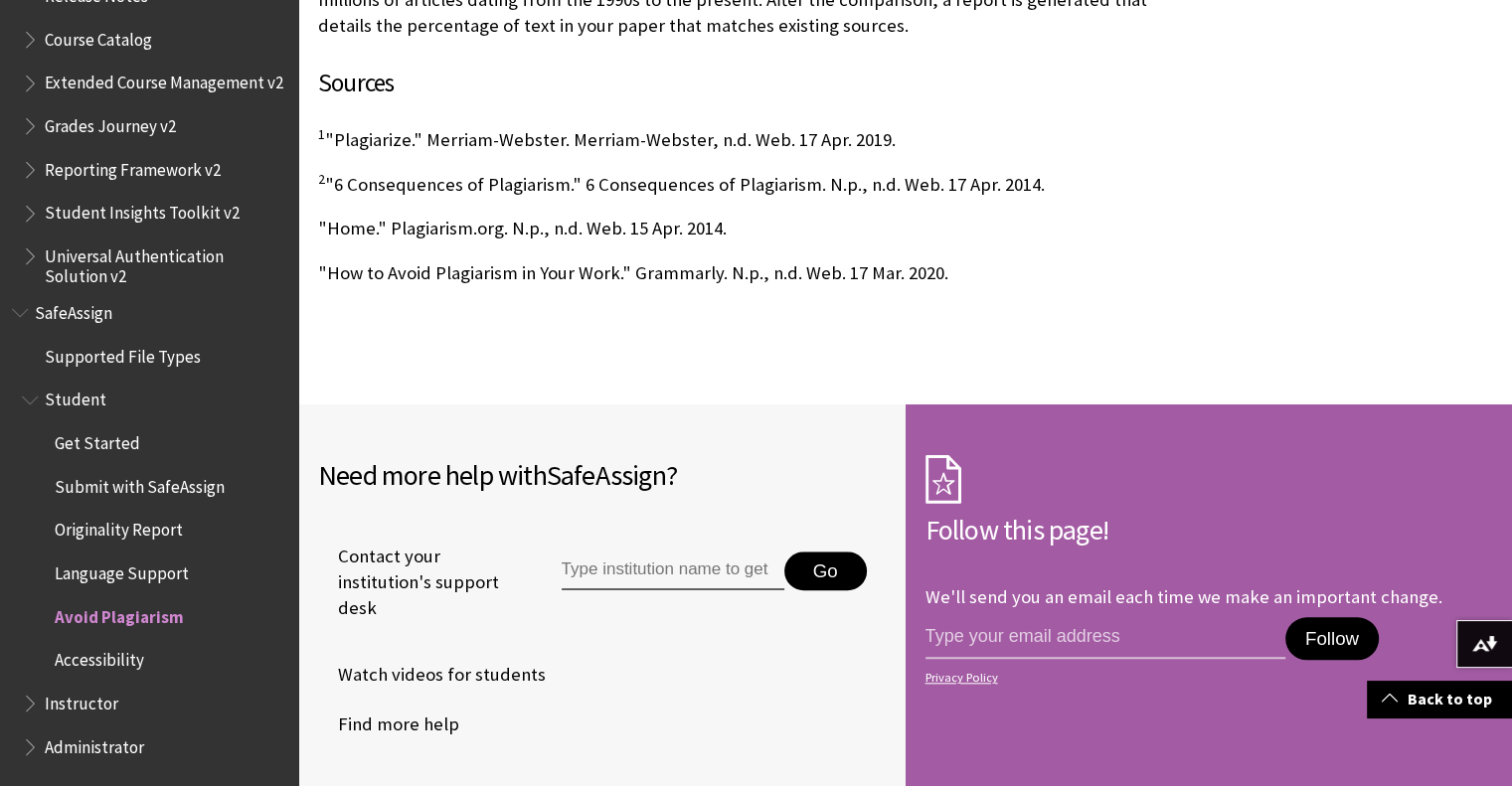 click on "Originality Report" at bounding box center (118, 527) 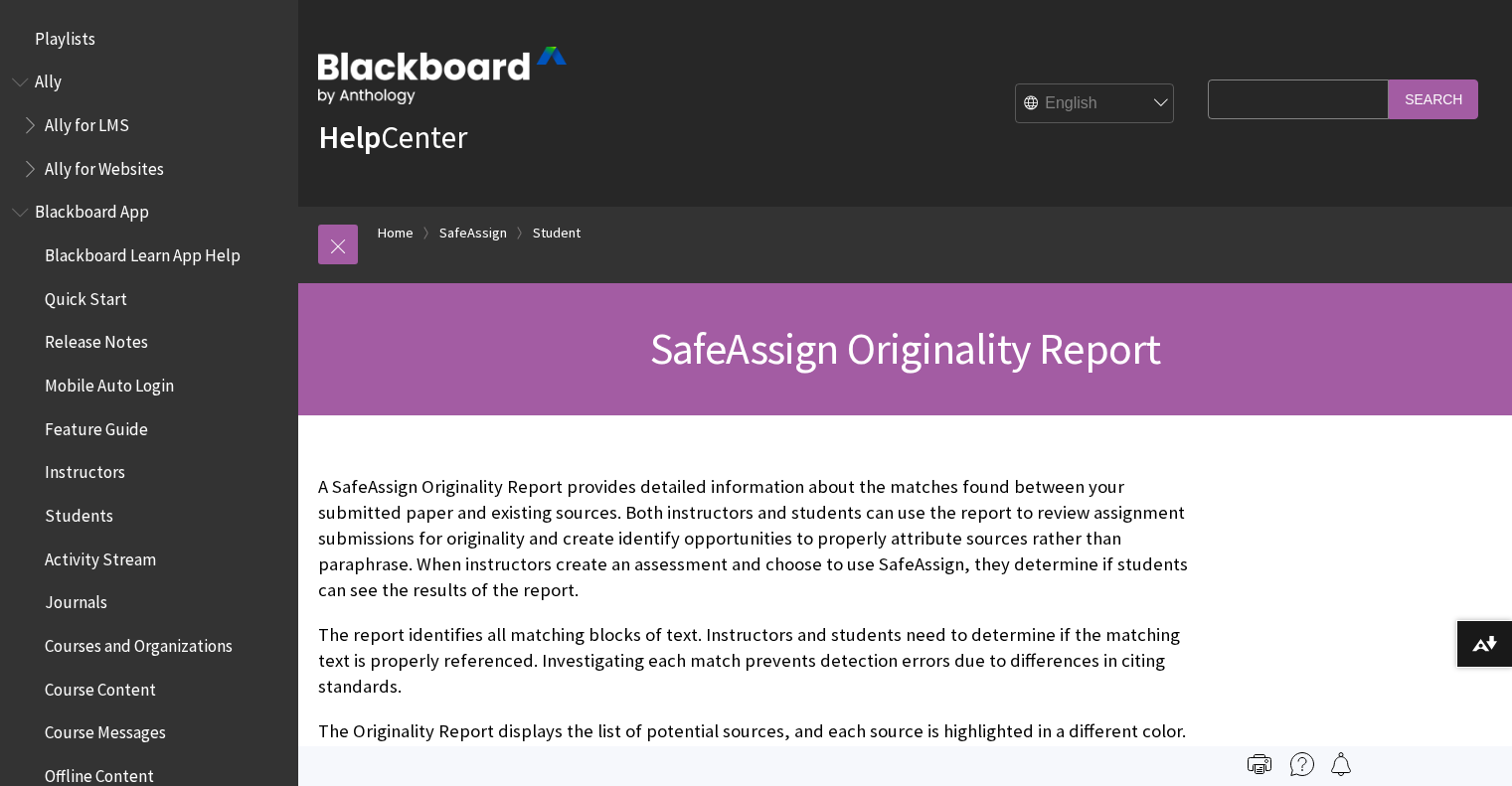 scroll, scrollTop: 0, scrollLeft: 0, axis: both 